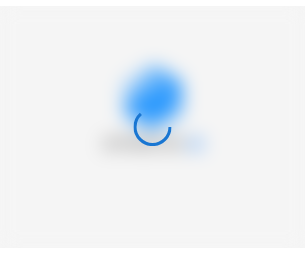 scroll, scrollTop: 0, scrollLeft: 0, axis: both 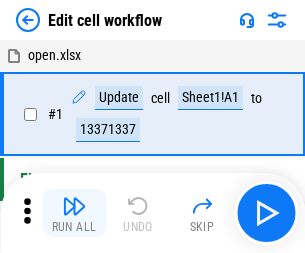 click at bounding box center (74, 206) 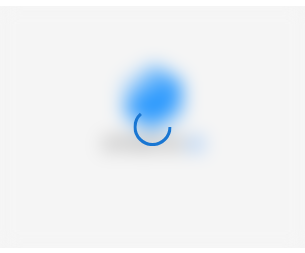 scroll, scrollTop: 0, scrollLeft: 0, axis: both 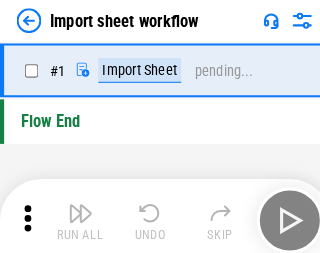 click at bounding box center [78, 206] 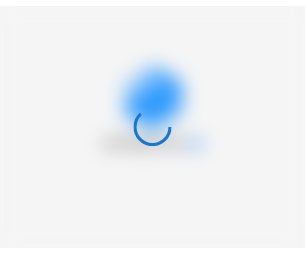 scroll, scrollTop: 0, scrollLeft: 0, axis: both 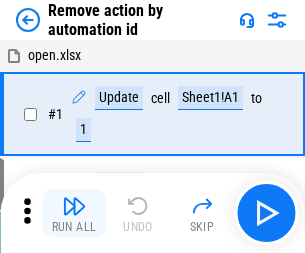 click at bounding box center [74, 206] 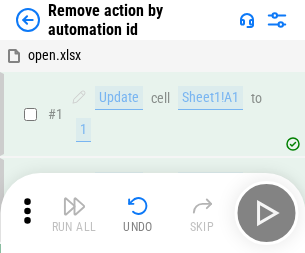 scroll, scrollTop: 74, scrollLeft: 0, axis: vertical 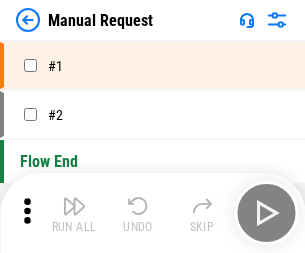 click at bounding box center (74, 206) 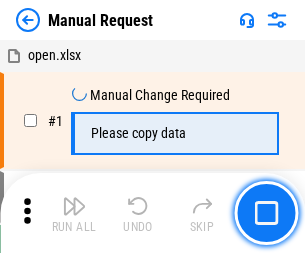 scroll, scrollTop: 68, scrollLeft: 0, axis: vertical 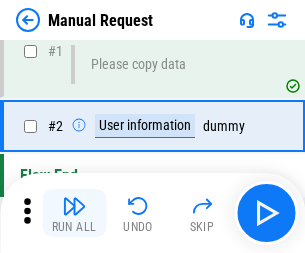click at bounding box center (74, 206) 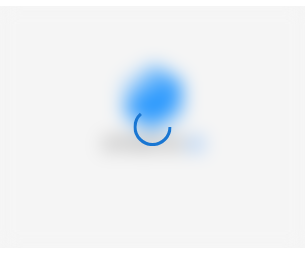 scroll, scrollTop: 0, scrollLeft: 0, axis: both 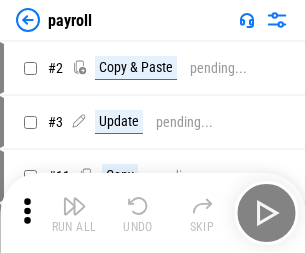 click at bounding box center (74, 206) 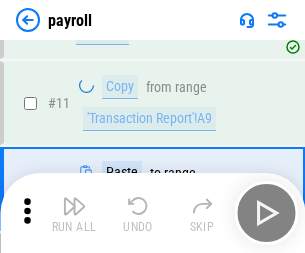 scroll, scrollTop: 122, scrollLeft: 0, axis: vertical 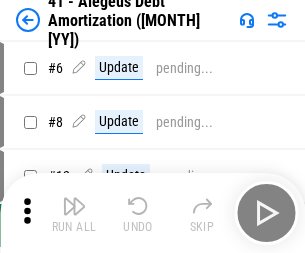 click at bounding box center [74, 206] 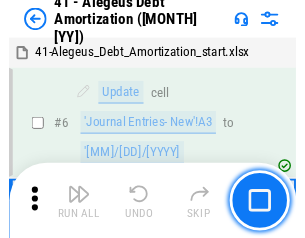 scroll, scrollTop: 247, scrollLeft: 0, axis: vertical 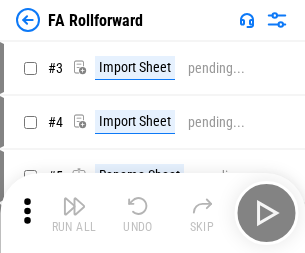 click at bounding box center [74, 206] 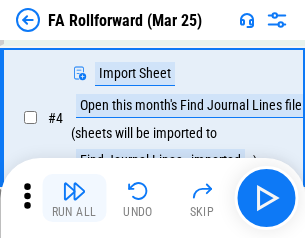 click at bounding box center [74, 191] 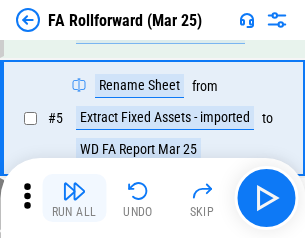 click at bounding box center (74, 191) 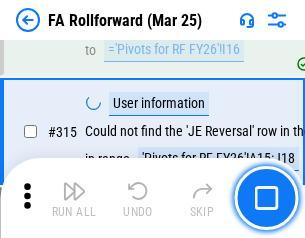 scroll, scrollTop: 9517, scrollLeft: 0, axis: vertical 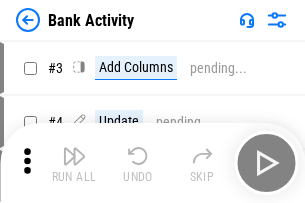 click at bounding box center (74, 156) 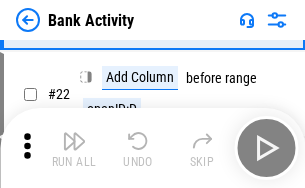 scroll, scrollTop: 536, scrollLeft: 0, axis: vertical 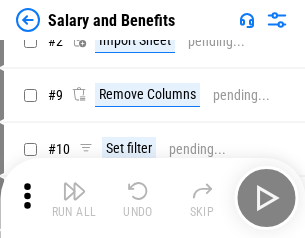 click at bounding box center [74, 191] 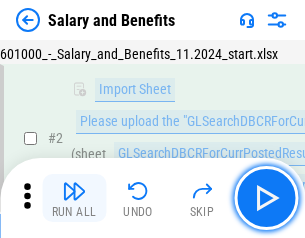 scroll, scrollTop: 145, scrollLeft: 0, axis: vertical 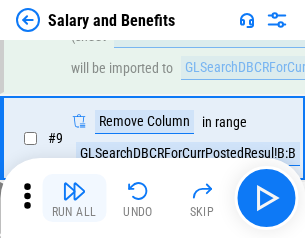 click at bounding box center (74, 191) 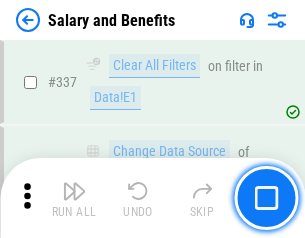 scroll, scrollTop: 9364, scrollLeft: 0, axis: vertical 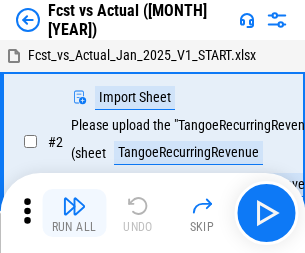 click at bounding box center [74, 206] 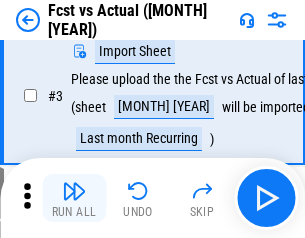 click at bounding box center (74, 191) 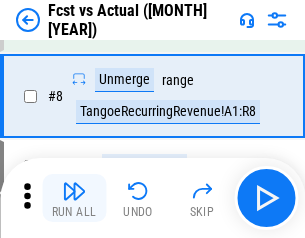 click at bounding box center [74, 191] 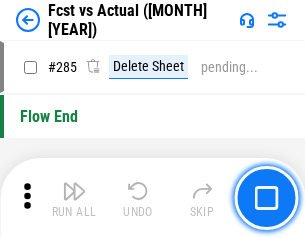 scroll, scrollTop: 9465, scrollLeft: 0, axis: vertical 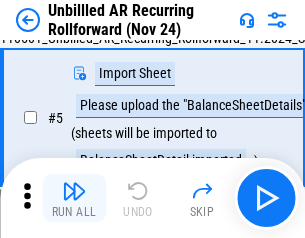 click at bounding box center [74, 191] 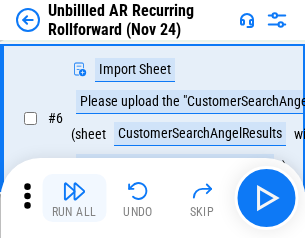 click at bounding box center (74, 191) 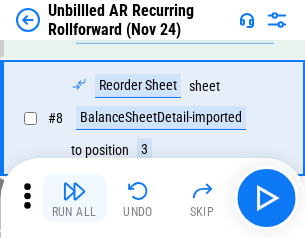 click at bounding box center (74, 191) 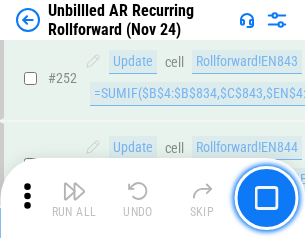 scroll, scrollTop: 6793, scrollLeft: 0, axis: vertical 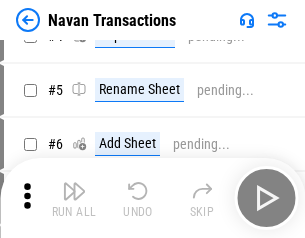 click at bounding box center (74, 191) 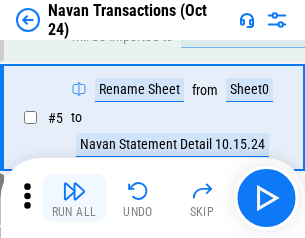 click at bounding box center [74, 191] 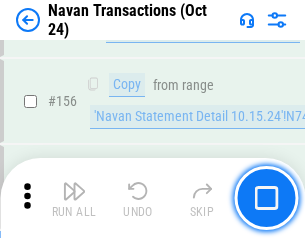 scroll, scrollTop: 6484, scrollLeft: 0, axis: vertical 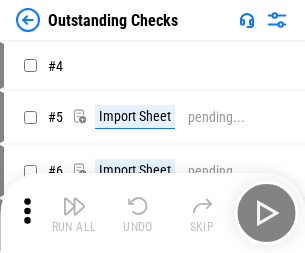 click at bounding box center [74, 206] 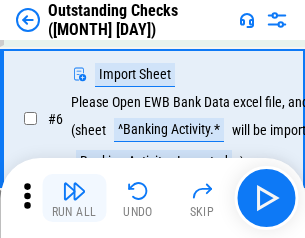 click at bounding box center (74, 191) 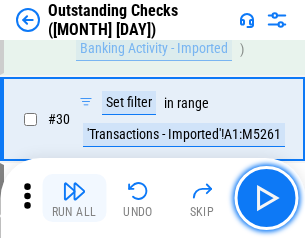 click at bounding box center [74, 191] 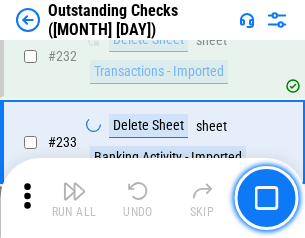 scroll, scrollTop: 6027, scrollLeft: 0, axis: vertical 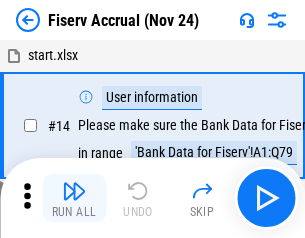 click at bounding box center (74, 191) 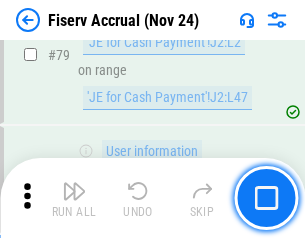scroll, scrollTop: 2605, scrollLeft: 0, axis: vertical 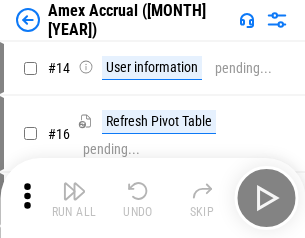 click at bounding box center [74, 191] 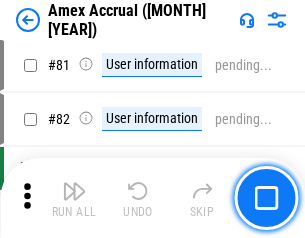 scroll, scrollTop: 2550, scrollLeft: 0, axis: vertical 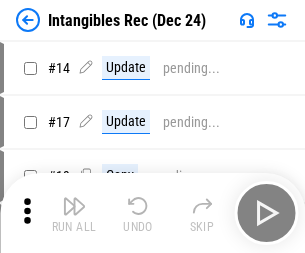 click at bounding box center (74, 206) 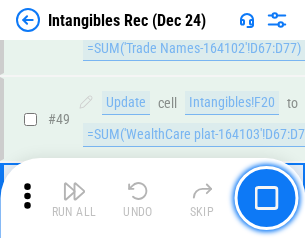 scroll, scrollTop: 779, scrollLeft: 0, axis: vertical 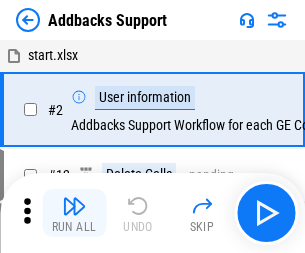 click at bounding box center (74, 206) 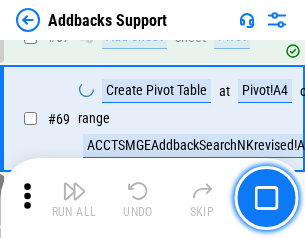 scroll, scrollTop: 999, scrollLeft: 0, axis: vertical 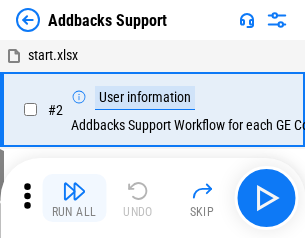 click at bounding box center (74, 191) 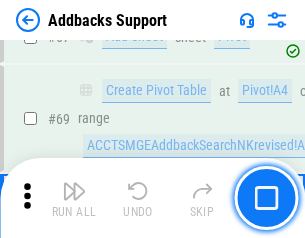 scroll, scrollTop: 999, scrollLeft: 0, axis: vertical 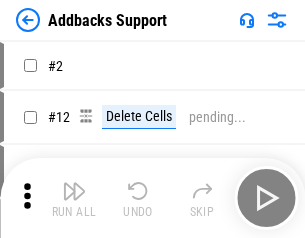 click at bounding box center [74, 191] 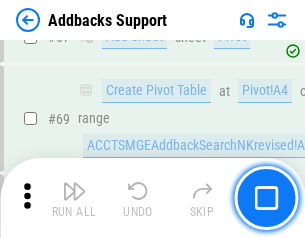 scroll, scrollTop: 999, scrollLeft: 0, axis: vertical 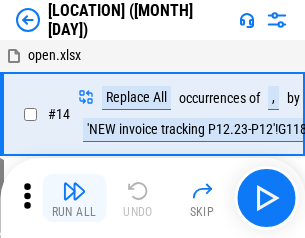 click at bounding box center (74, 191) 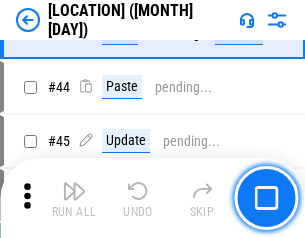 scroll, scrollTop: 2501, scrollLeft: 0, axis: vertical 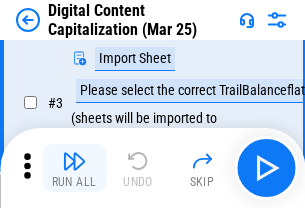 click at bounding box center [74, 161] 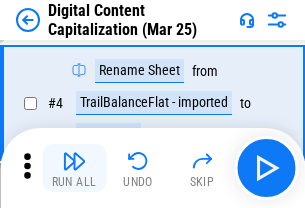 click at bounding box center [74, 161] 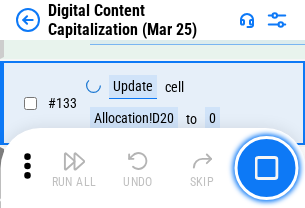 scroll, scrollTop: 2121, scrollLeft: 0, axis: vertical 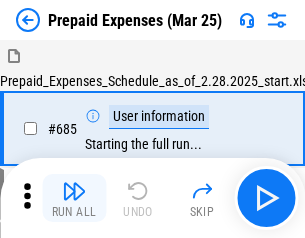 click at bounding box center [74, 191] 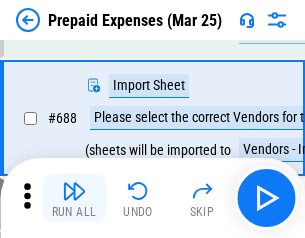 click at bounding box center (74, 191) 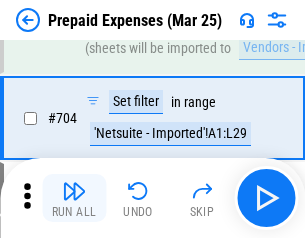 click at bounding box center [74, 191] 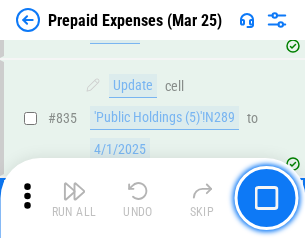 scroll, scrollTop: 7985, scrollLeft: 0, axis: vertical 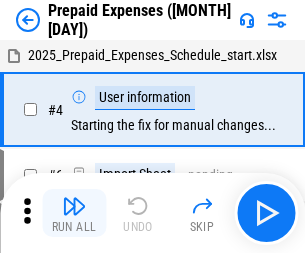 click at bounding box center (74, 206) 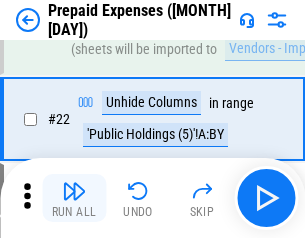 click at bounding box center (74, 191) 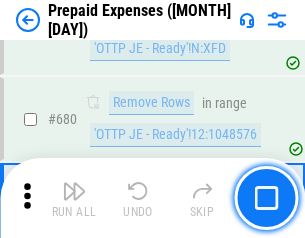 scroll, scrollTop: 6734, scrollLeft: 0, axis: vertical 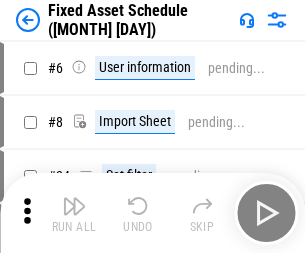 click at bounding box center (74, 206) 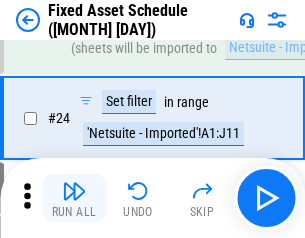 click at bounding box center (74, 191) 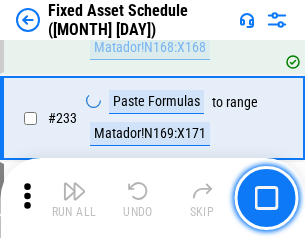 scroll, scrollTop: 6149, scrollLeft: 0, axis: vertical 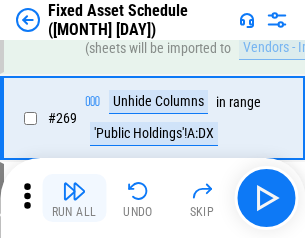 click at bounding box center (74, 191) 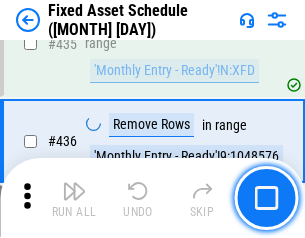 scroll, scrollTop: 8848, scrollLeft: 0, axis: vertical 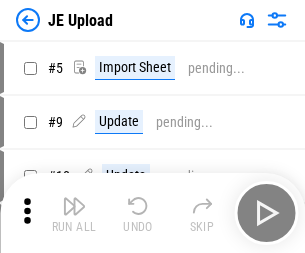 click at bounding box center [74, 206] 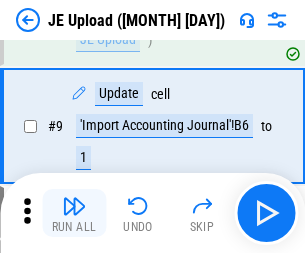 click at bounding box center [74, 206] 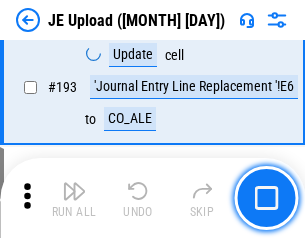 scroll, scrollTop: 4159, scrollLeft: 0, axis: vertical 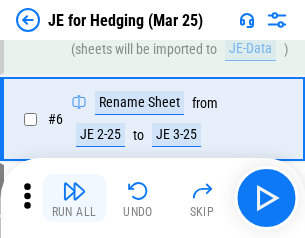 click at bounding box center [74, 191] 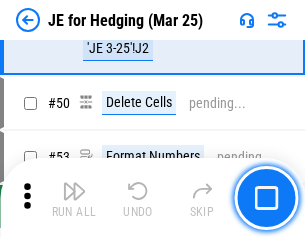 scroll, scrollTop: 1295, scrollLeft: 0, axis: vertical 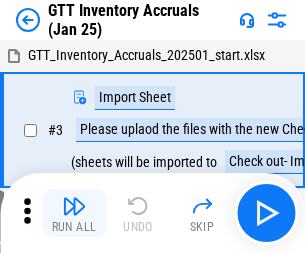 click at bounding box center (74, 206) 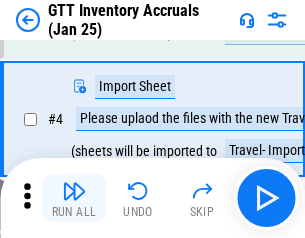 click at bounding box center (74, 191) 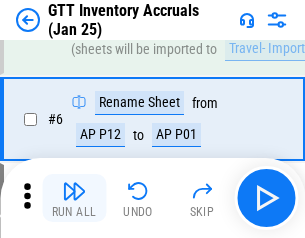 click at bounding box center [74, 191] 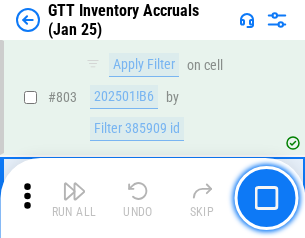 scroll, scrollTop: 15134, scrollLeft: 0, axis: vertical 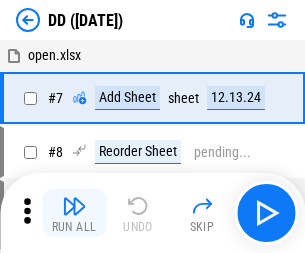 click at bounding box center [74, 206] 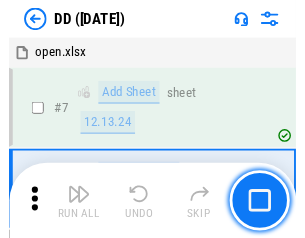 scroll, scrollTop: 201, scrollLeft: 0, axis: vertical 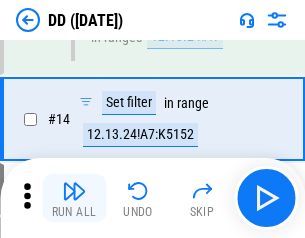 click at bounding box center [74, 191] 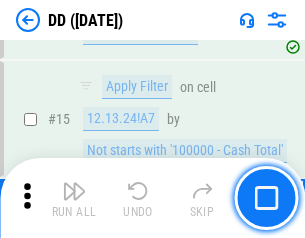 scroll, scrollTop: 521, scrollLeft: 0, axis: vertical 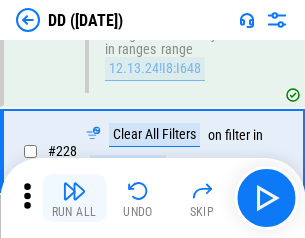click at bounding box center [74, 191] 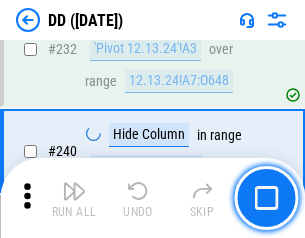 scroll, scrollTop: 8486, scrollLeft: 0, axis: vertical 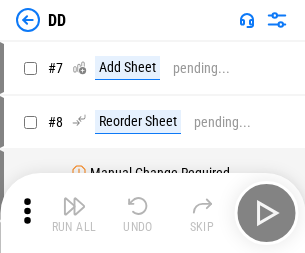click at bounding box center (74, 206) 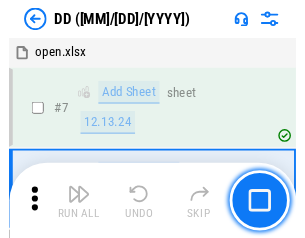 scroll, scrollTop: 201, scrollLeft: 0, axis: vertical 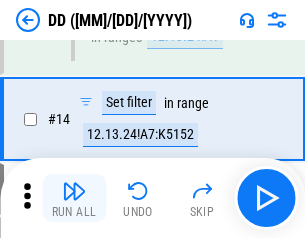 click at bounding box center (74, 191) 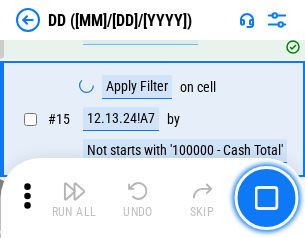 scroll, scrollTop: 521, scrollLeft: 0, axis: vertical 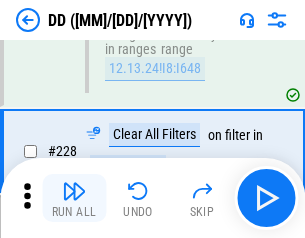 click at bounding box center [74, 191] 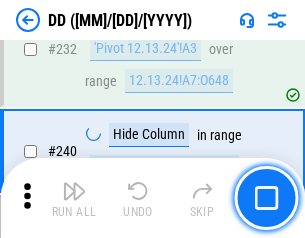 scroll, scrollTop: 8486, scrollLeft: 0, axis: vertical 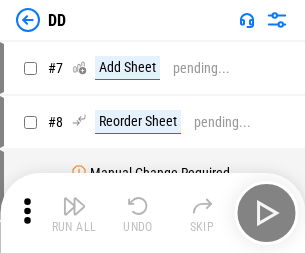 click at bounding box center (74, 206) 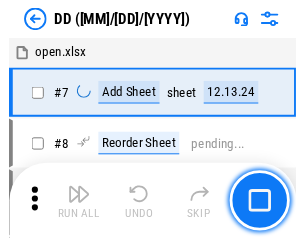 scroll, scrollTop: 201, scrollLeft: 0, axis: vertical 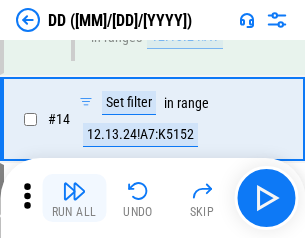 click at bounding box center (74, 191) 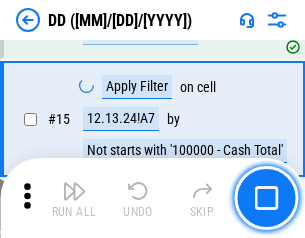 scroll, scrollTop: 521, scrollLeft: 0, axis: vertical 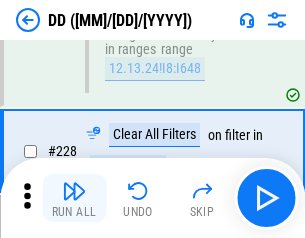 click at bounding box center [74, 191] 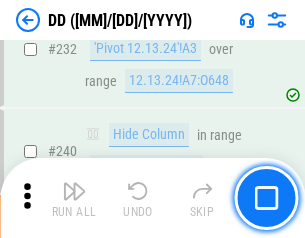 scroll, scrollTop: 8486, scrollLeft: 0, axis: vertical 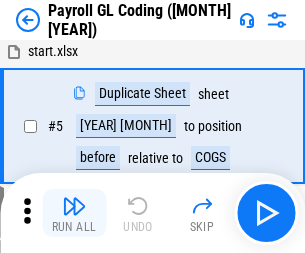 click at bounding box center (74, 206) 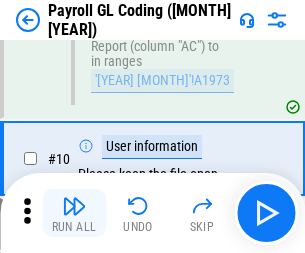 click at bounding box center (74, 206) 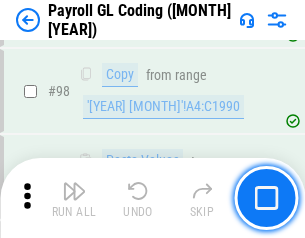 scroll, scrollTop: 4684, scrollLeft: 0, axis: vertical 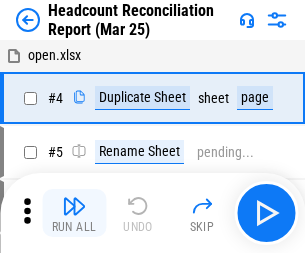 click at bounding box center (74, 206) 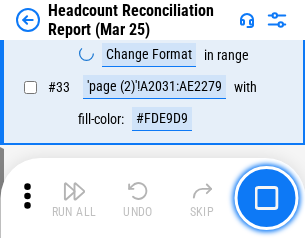 scroll, scrollTop: 1834, scrollLeft: 0, axis: vertical 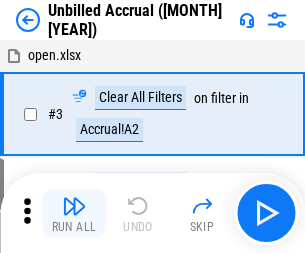 click at bounding box center [74, 206] 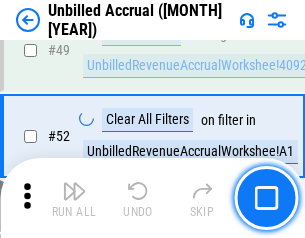 scroll, scrollTop: 1814, scrollLeft: 0, axis: vertical 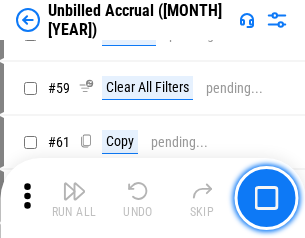 click at bounding box center (74, 191) 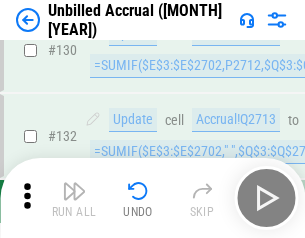 scroll, scrollTop: 5934, scrollLeft: 0, axis: vertical 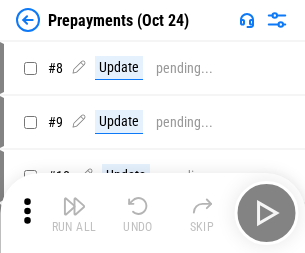click at bounding box center [74, 206] 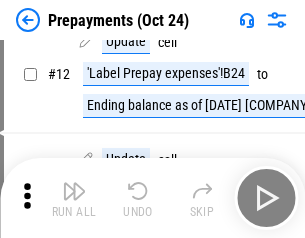 scroll, scrollTop: 125, scrollLeft: 0, axis: vertical 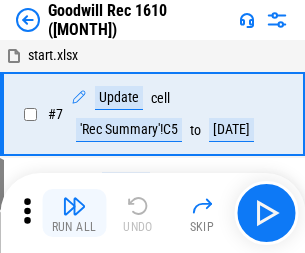 click at bounding box center (74, 206) 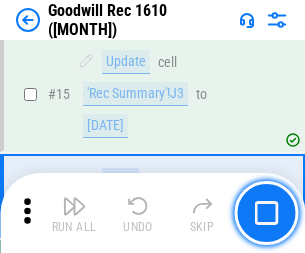scroll, scrollTop: 342, scrollLeft: 0, axis: vertical 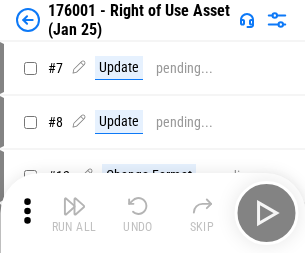 click at bounding box center (74, 206) 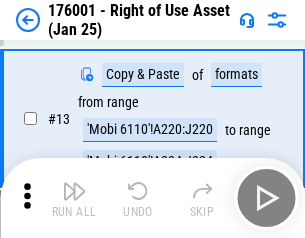 scroll, scrollTop: 129, scrollLeft: 0, axis: vertical 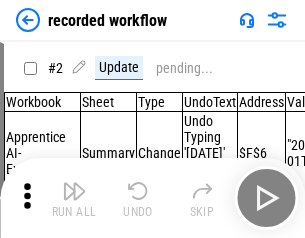click at bounding box center (74, 191) 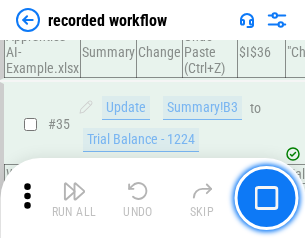 scroll, scrollTop: 6251, scrollLeft: 0, axis: vertical 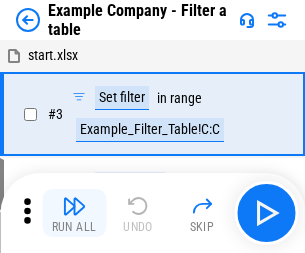 click at bounding box center (74, 206) 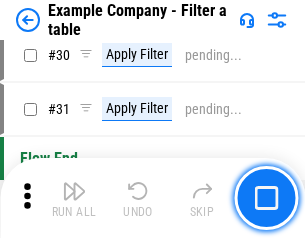 scroll, scrollTop: 1837, scrollLeft: 0, axis: vertical 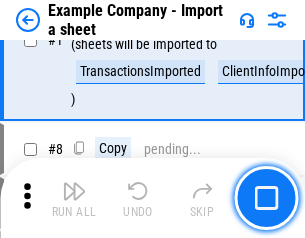 click at bounding box center (74, 191) 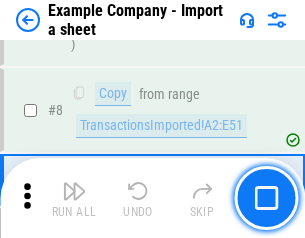 scroll, scrollTop: 426, scrollLeft: 0, axis: vertical 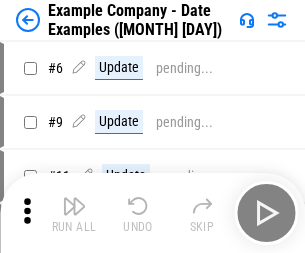 click at bounding box center (74, 206) 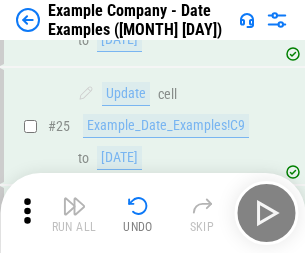 scroll, scrollTop: 948, scrollLeft: 0, axis: vertical 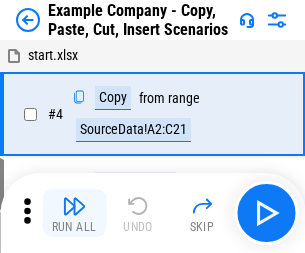 click at bounding box center (74, 206) 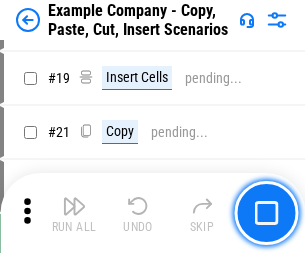 scroll, scrollTop: 934, scrollLeft: 0, axis: vertical 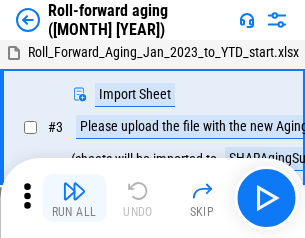 click at bounding box center [74, 191] 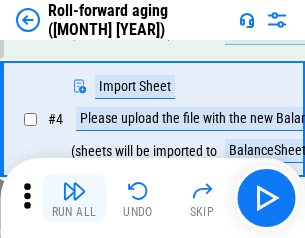 click at bounding box center [74, 191] 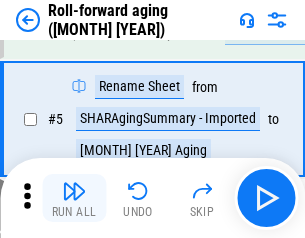 click at bounding box center [74, 191] 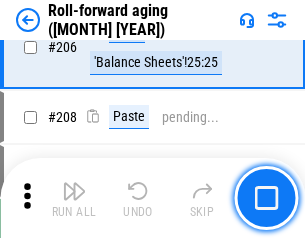 scroll, scrollTop: 6309, scrollLeft: 0, axis: vertical 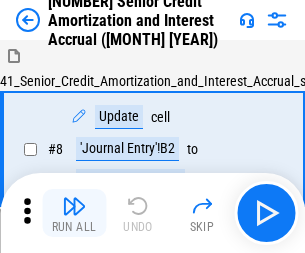 click at bounding box center (74, 206) 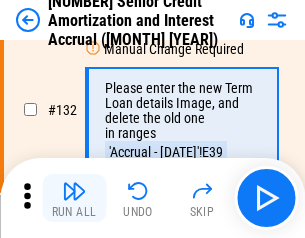 click at bounding box center (74, 191) 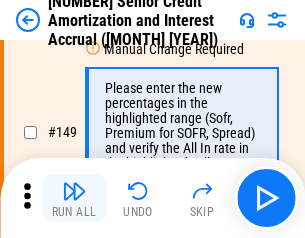 click at bounding box center (74, 191) 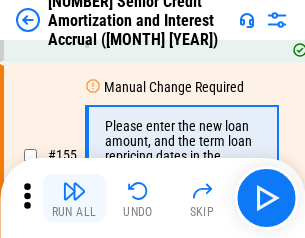 click at bounding box center [74, 191] 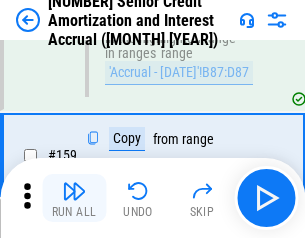 click at bounding box center [74, 191] 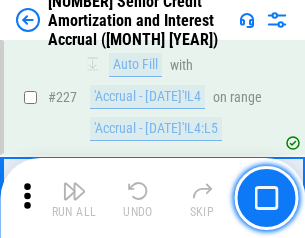 scroll, scrollTop: 4404, scrollLeft: 0, axis: vertical 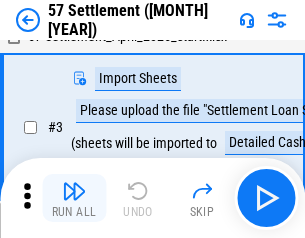 click at bounding box center (74, 191) 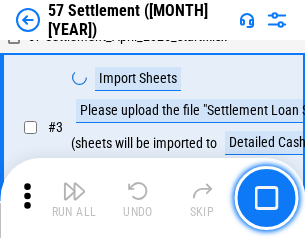 click at bounding box center [74, 191] 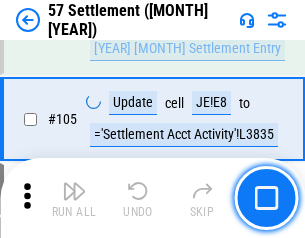 scroll, scrollTop: 1263, scrollLeft: 0, axis: vertical 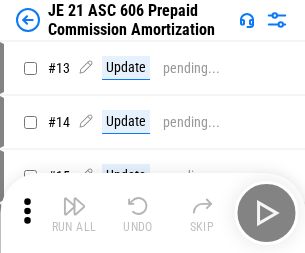 click at bounding box center (74, 206) 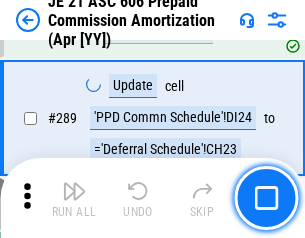 scroll, scrollTop: 3680, scrollLeft: 0, axis: vertical 